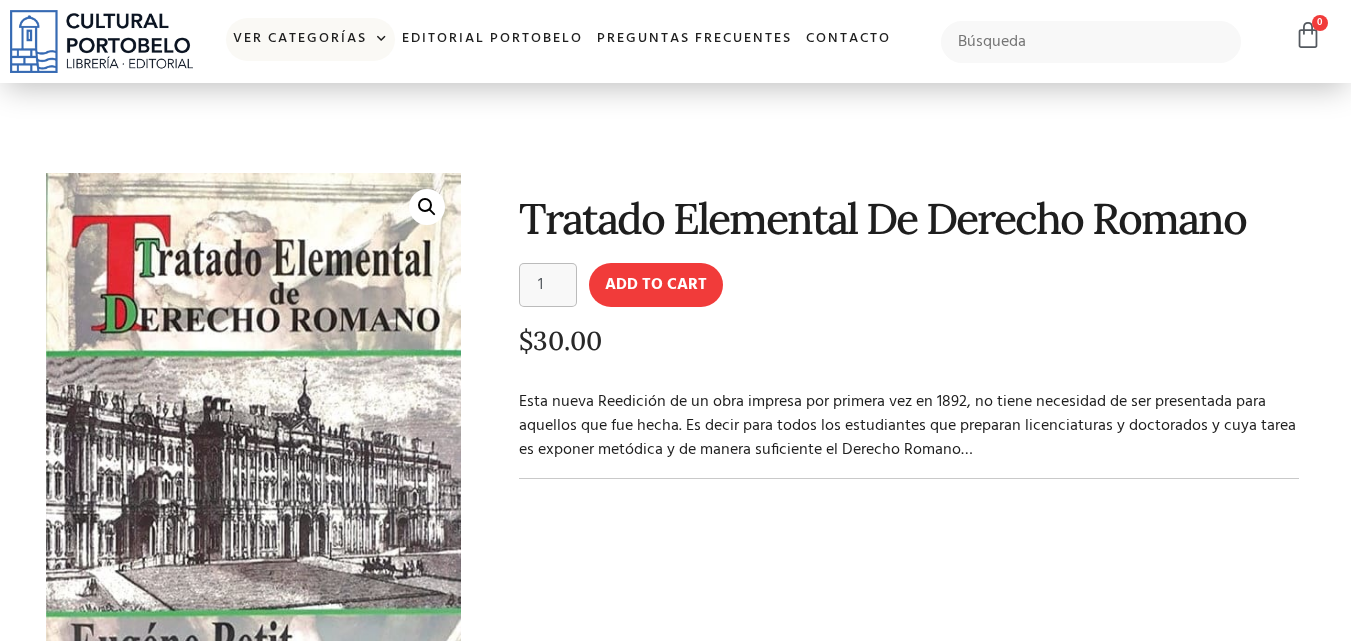 scroll, scrollTop: 0, scrollLeft: 0, axis: both 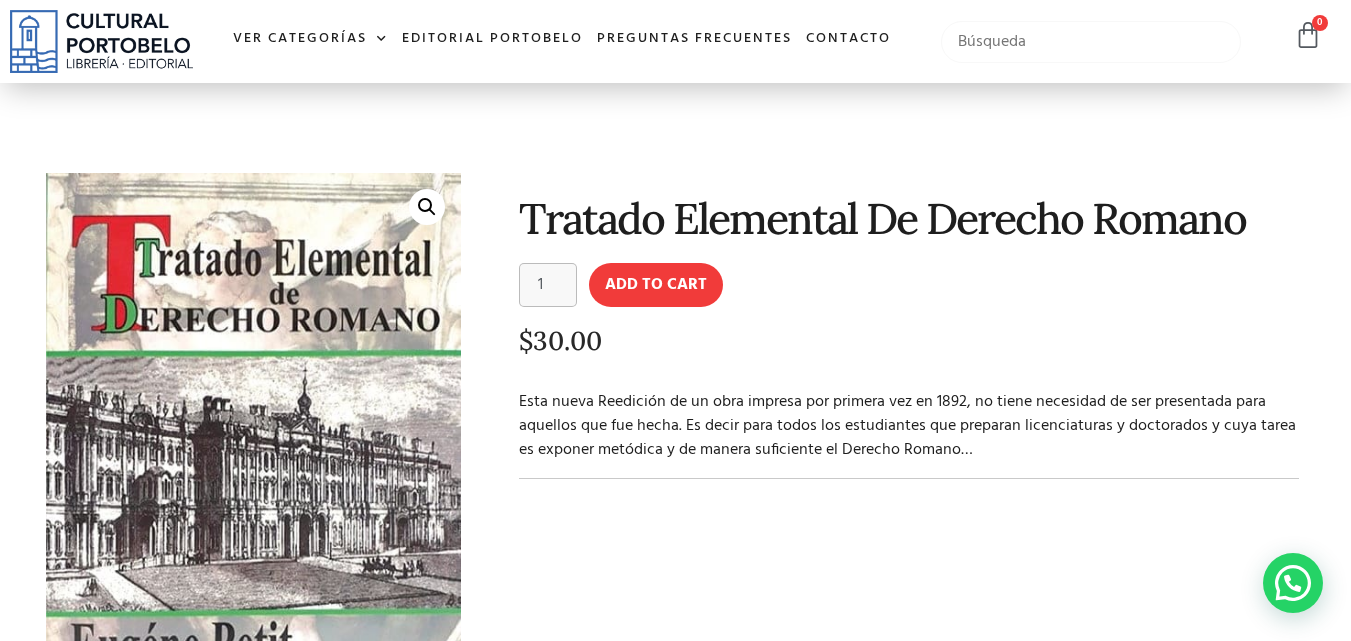 click at bounding box center [1091, 42] 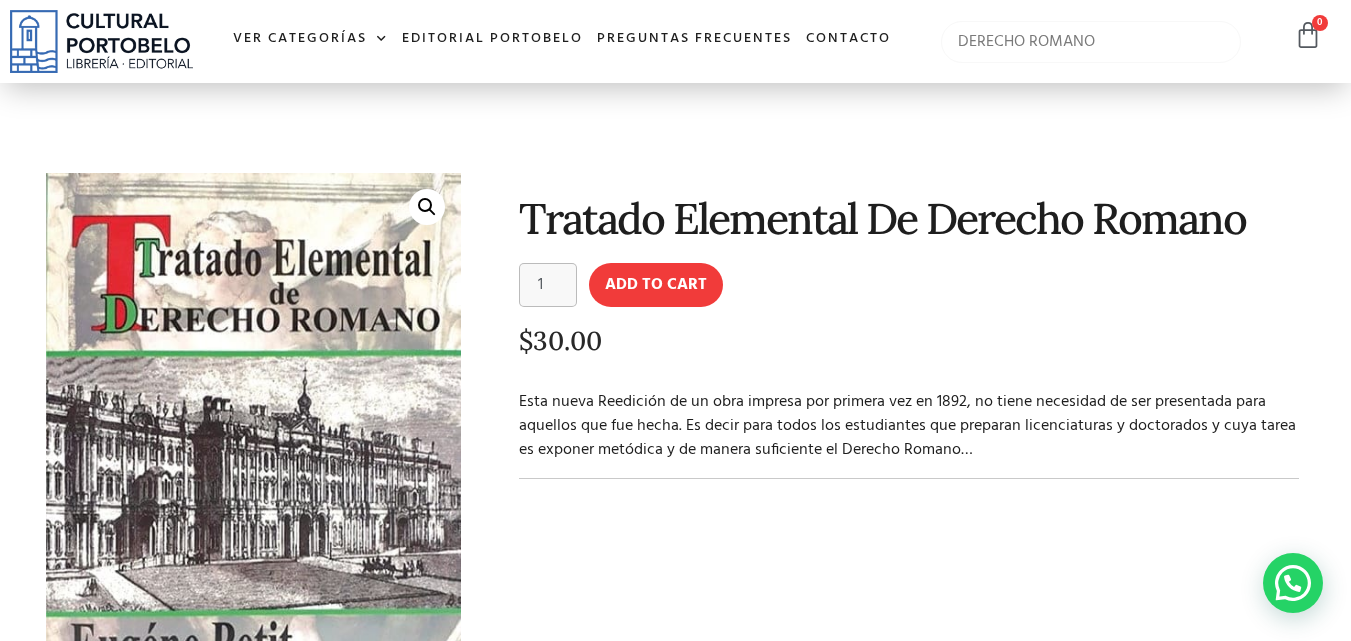 type on "DERECHO ROMANO" 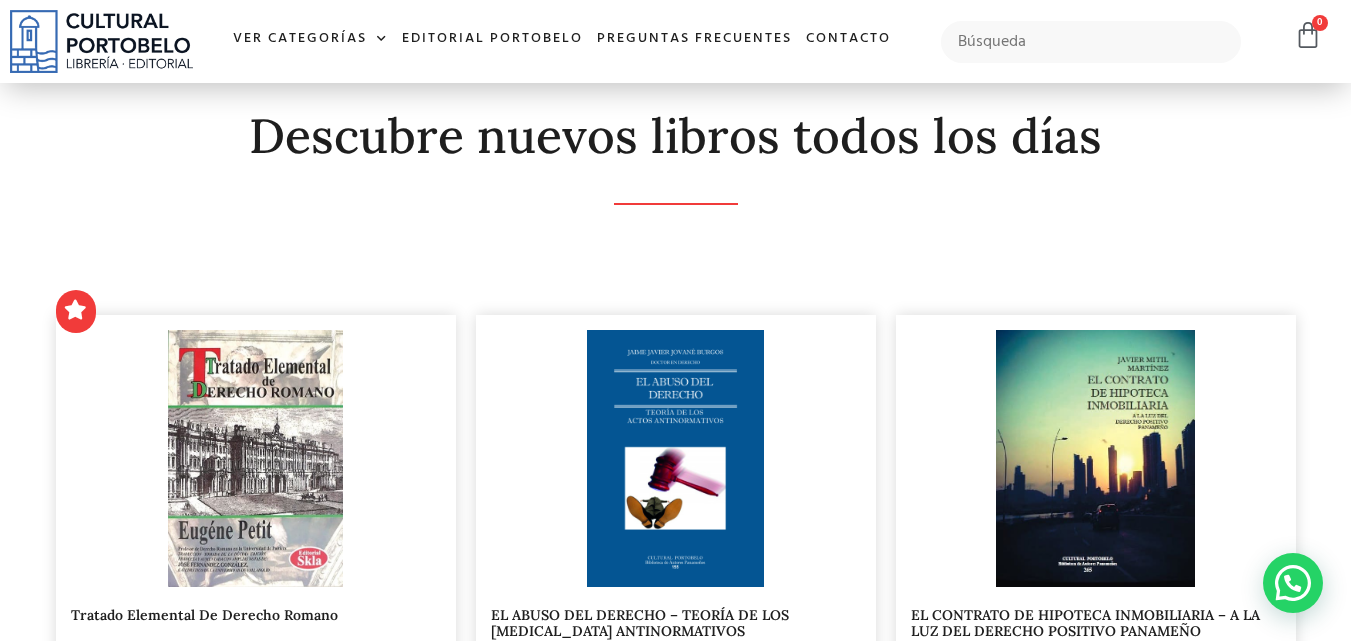 scroll, scrollTop: 400, scrollLeft: 0, axis: vertical 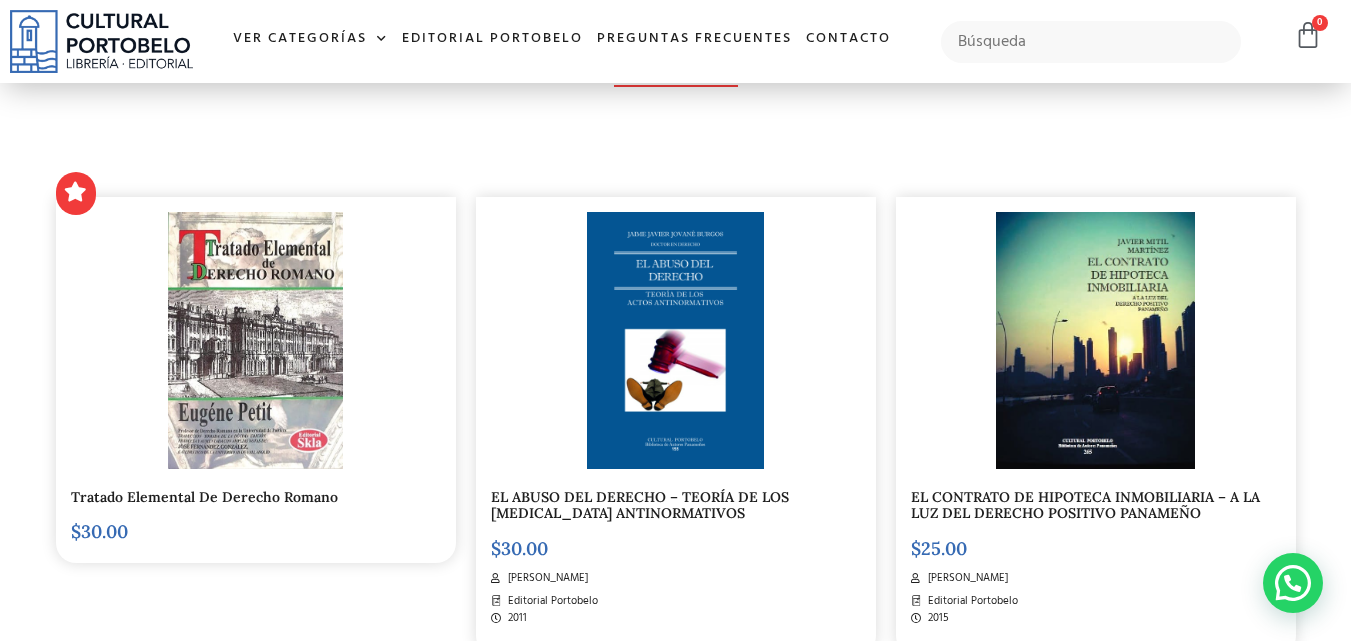 click at bounding box center (256, 340) 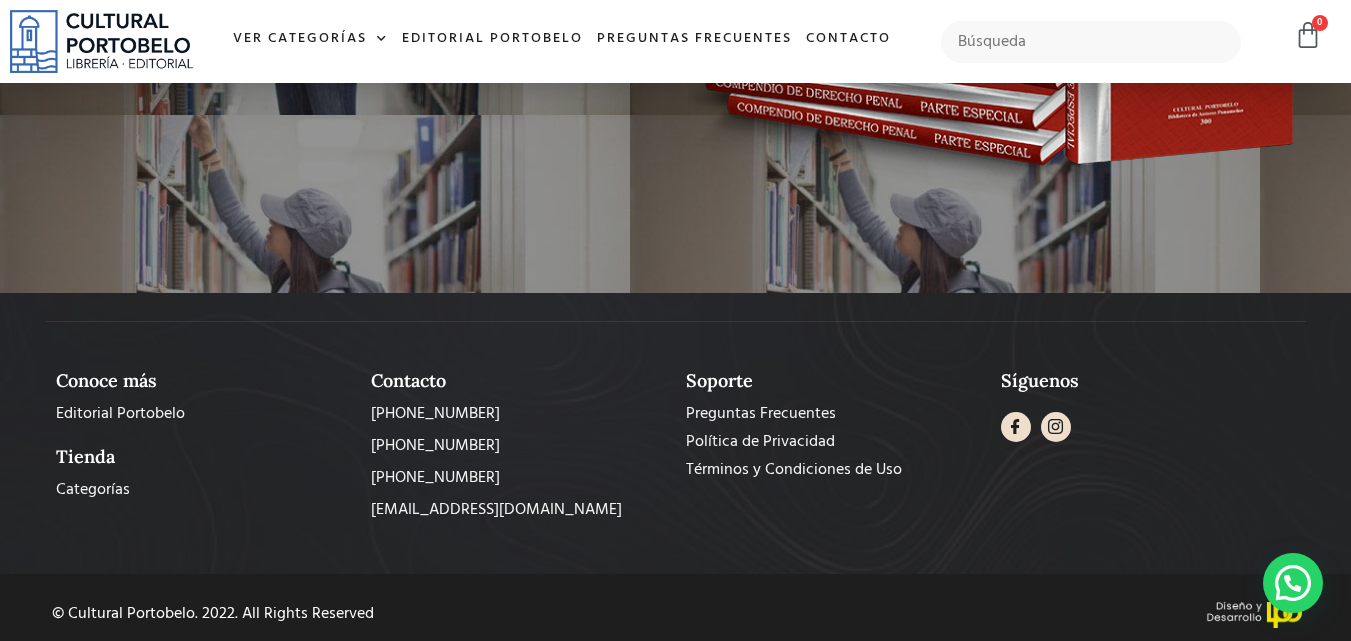 scroll, scrollTop: 1187, scrollLeft: 0, axis: vertical 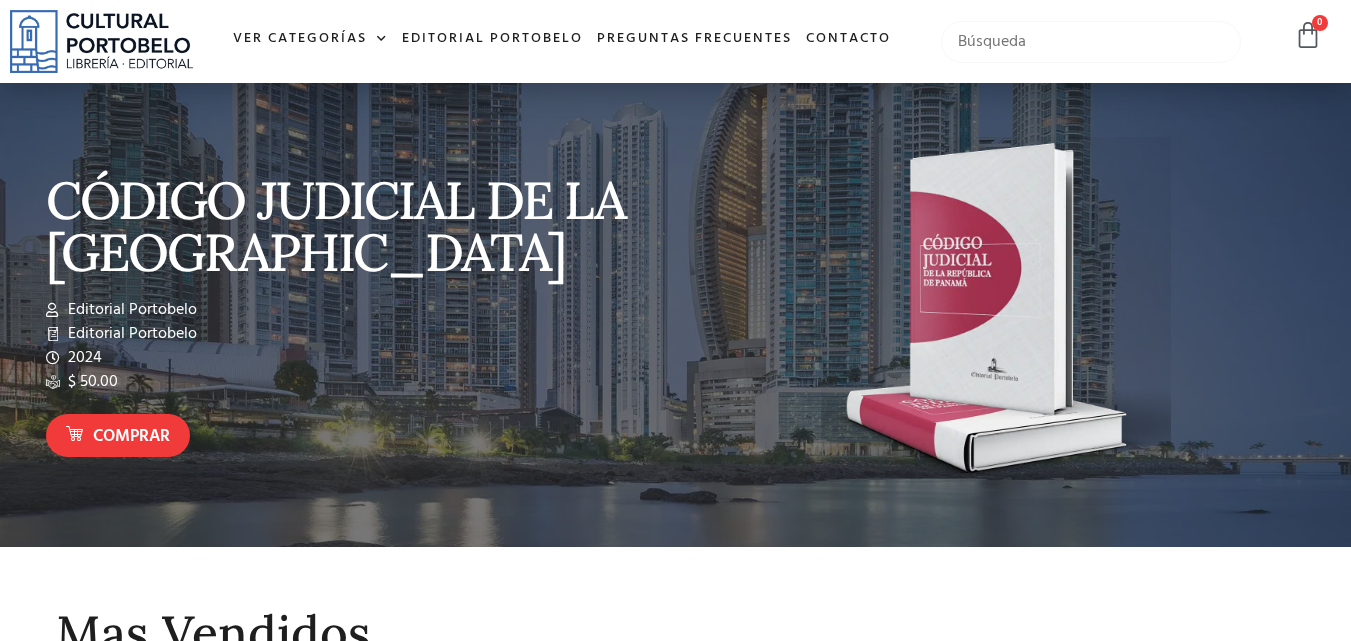 click at bounding box center [1091, 42] 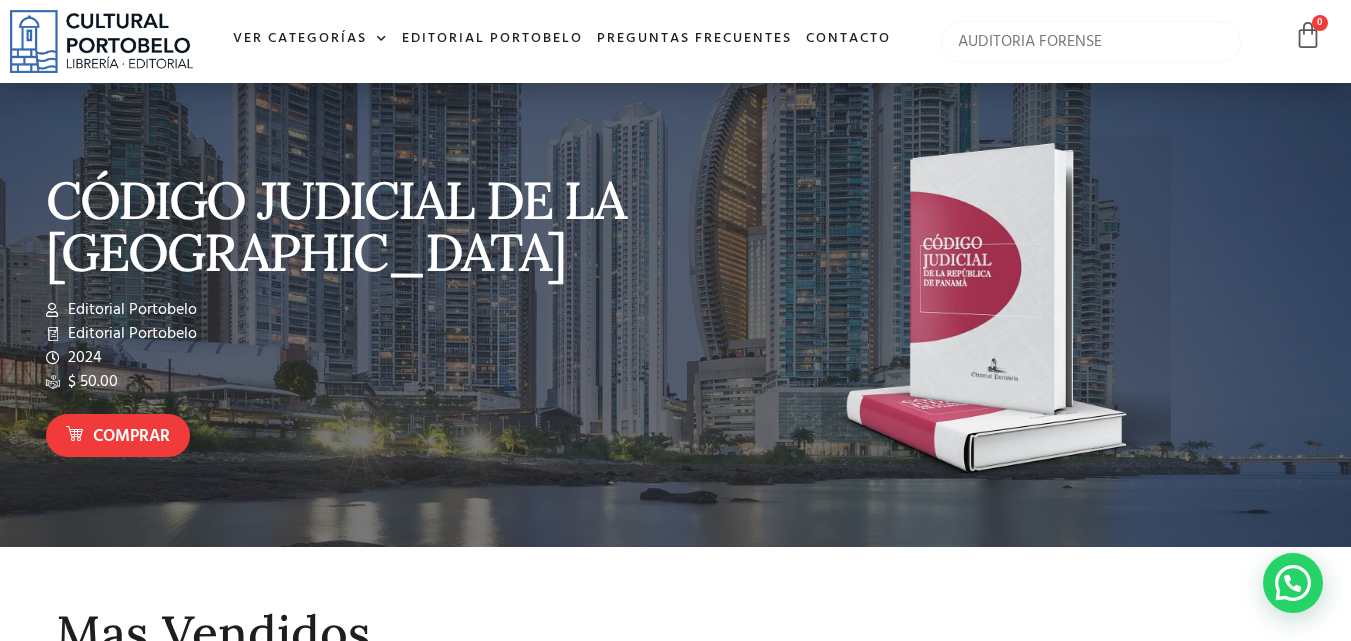 type on "AUDITORIA FORENSE" 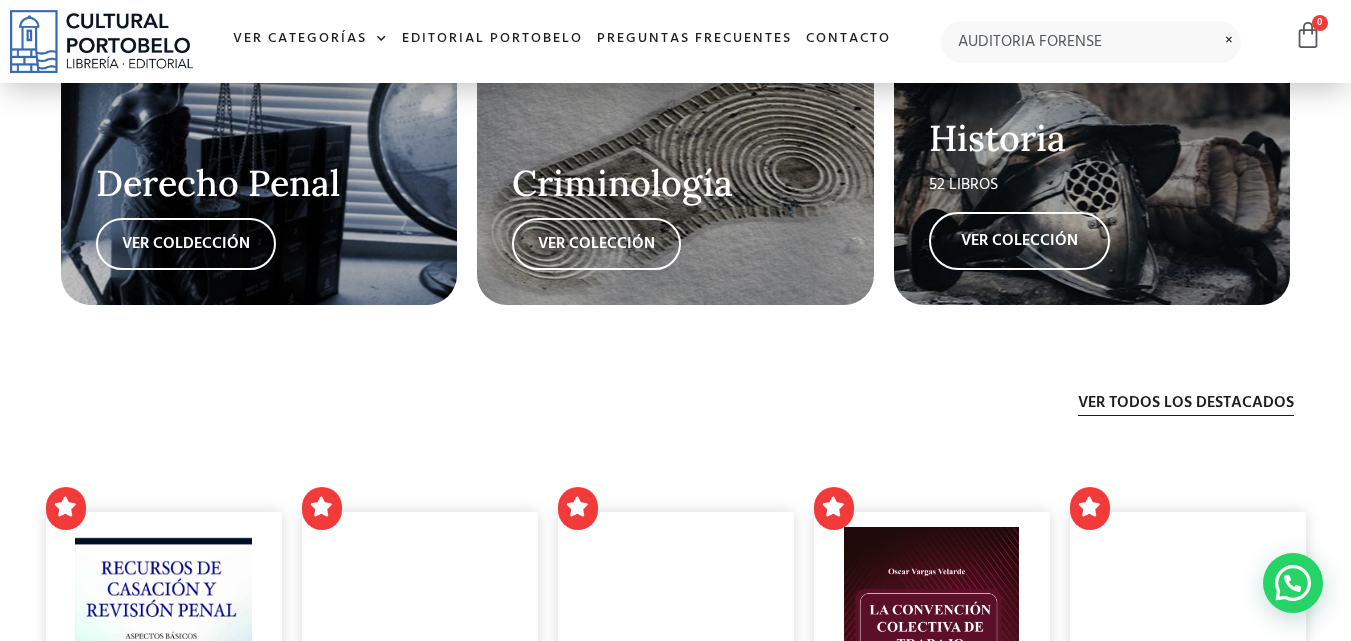 scroll, scrollTop: 3500, scrollLeft: 0, axis: vertical 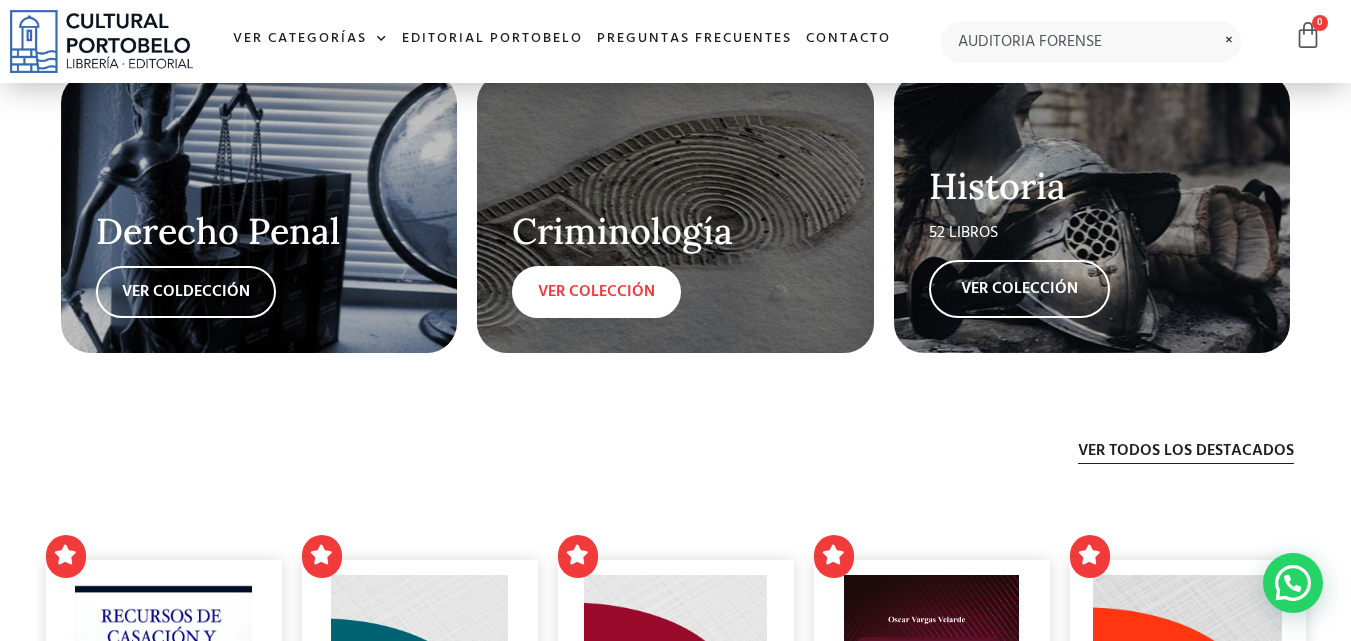 click on "VER COLECCIÓN" at bounding box center [596, 292] 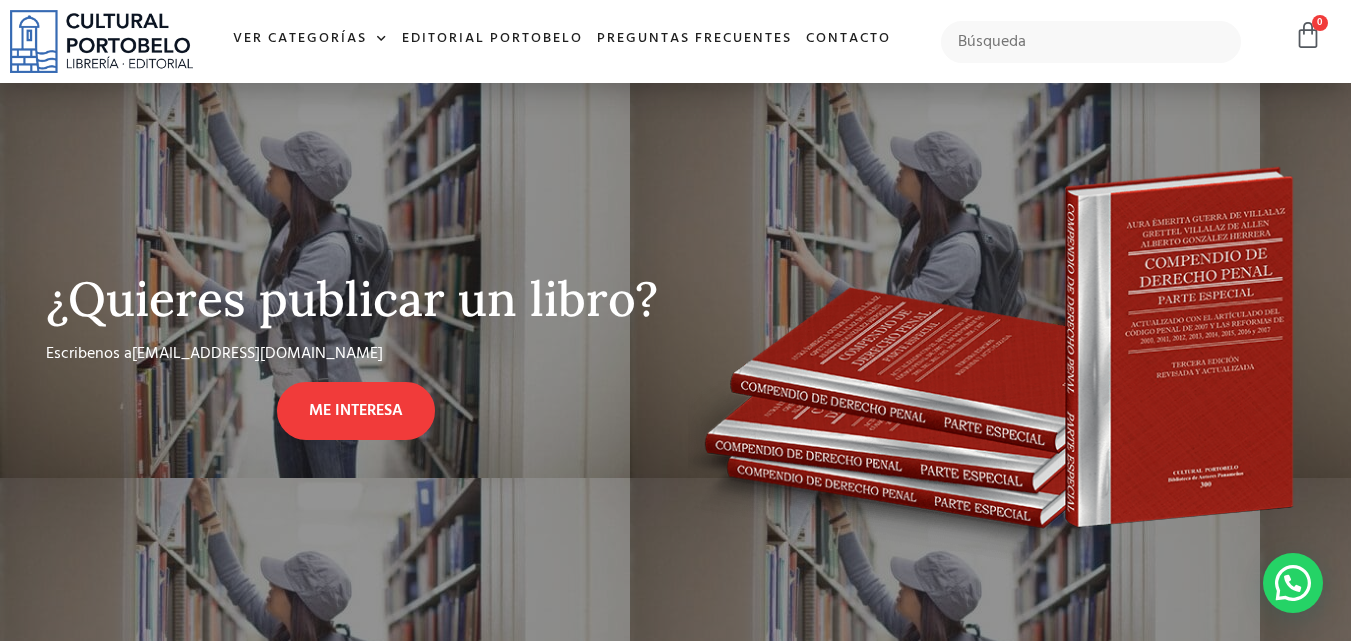 scroll, scrollTop: 1100, scrollLeft: 0, axis: vertical 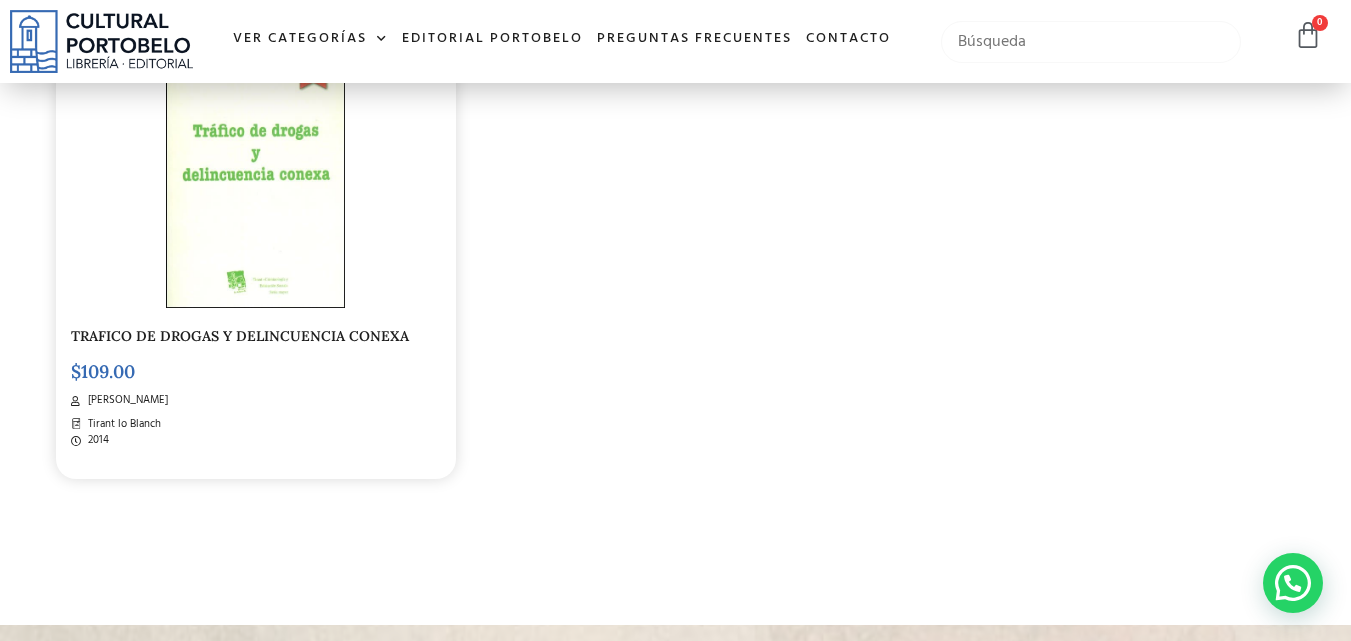 click at bounding box center [1091, 42] 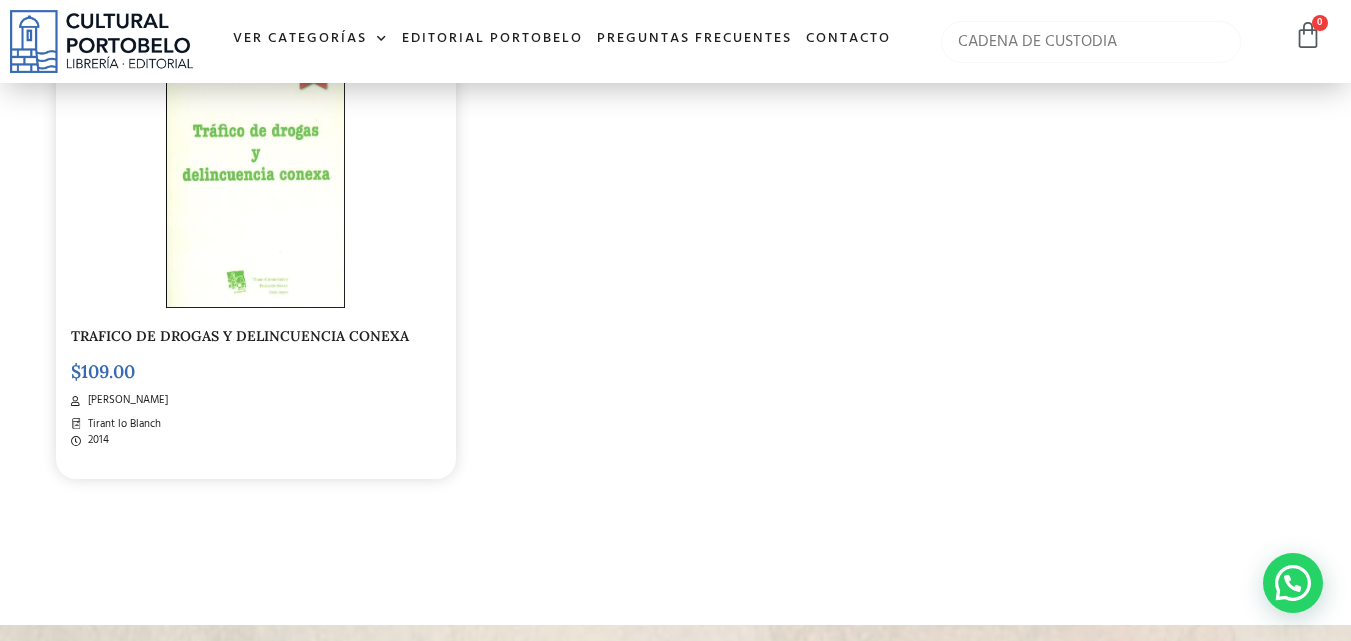 type on "CADENA DE CUSTODIA" 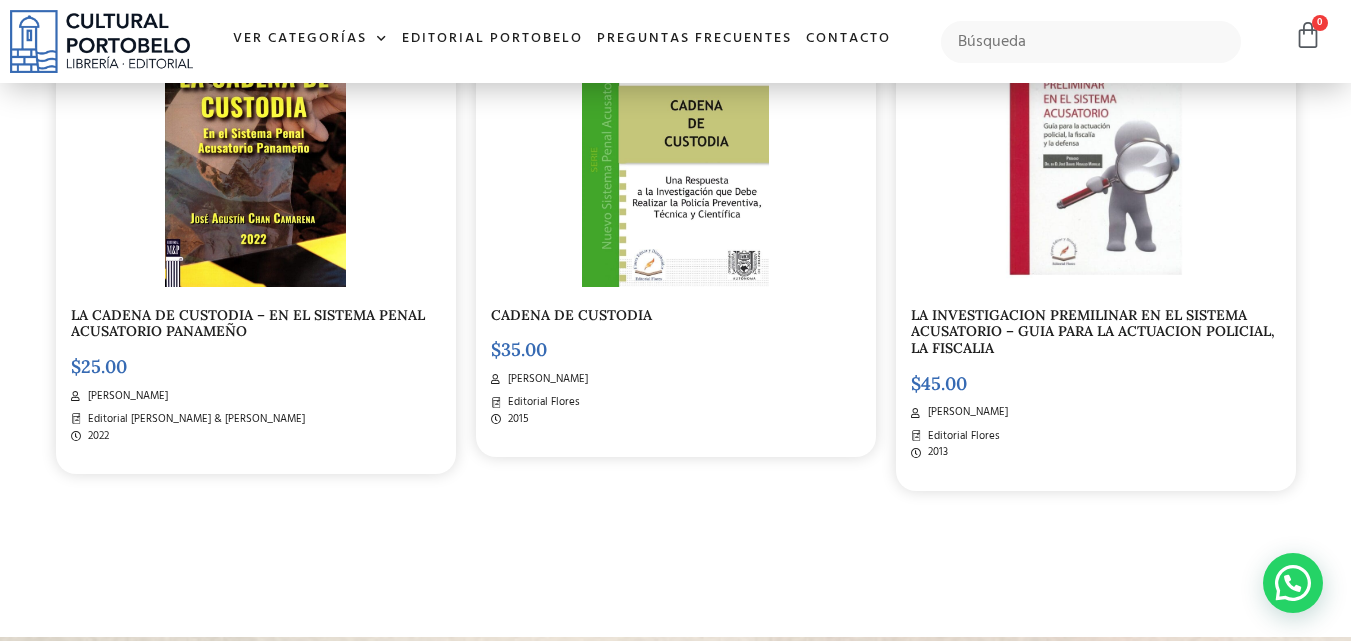 scroll, scrollTop: 600, scrollLeft: 0, axis: vertical 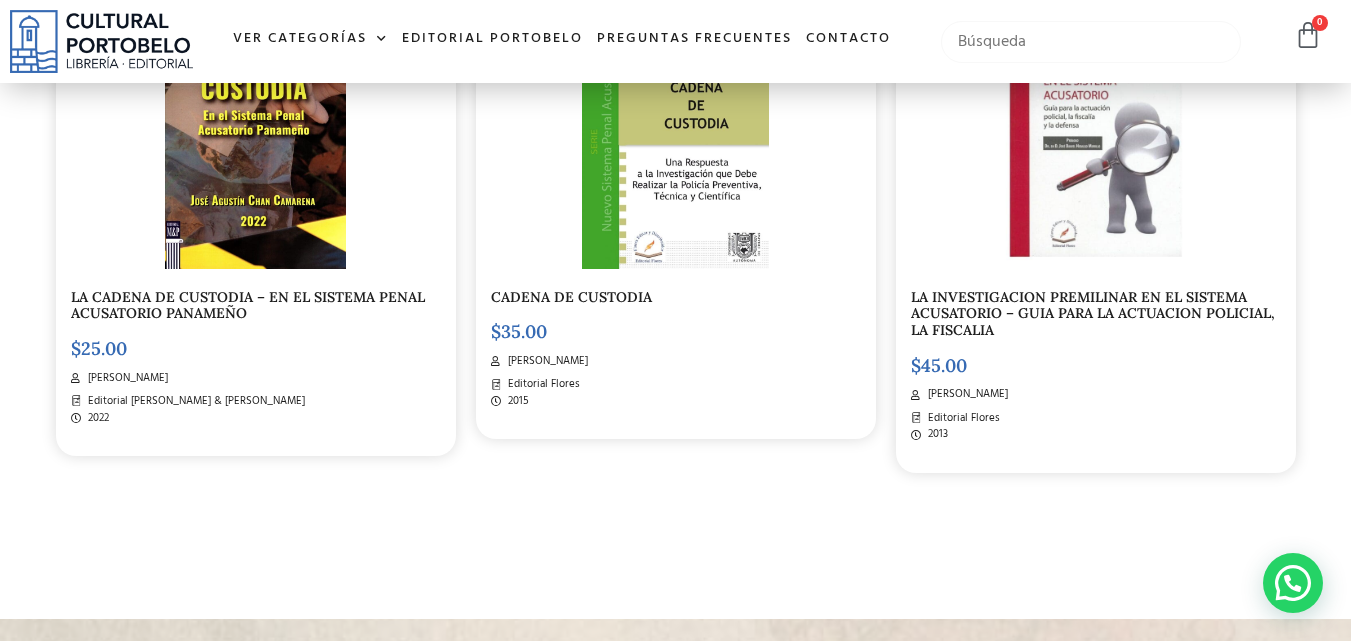 click at bounding box center [1091, 42] 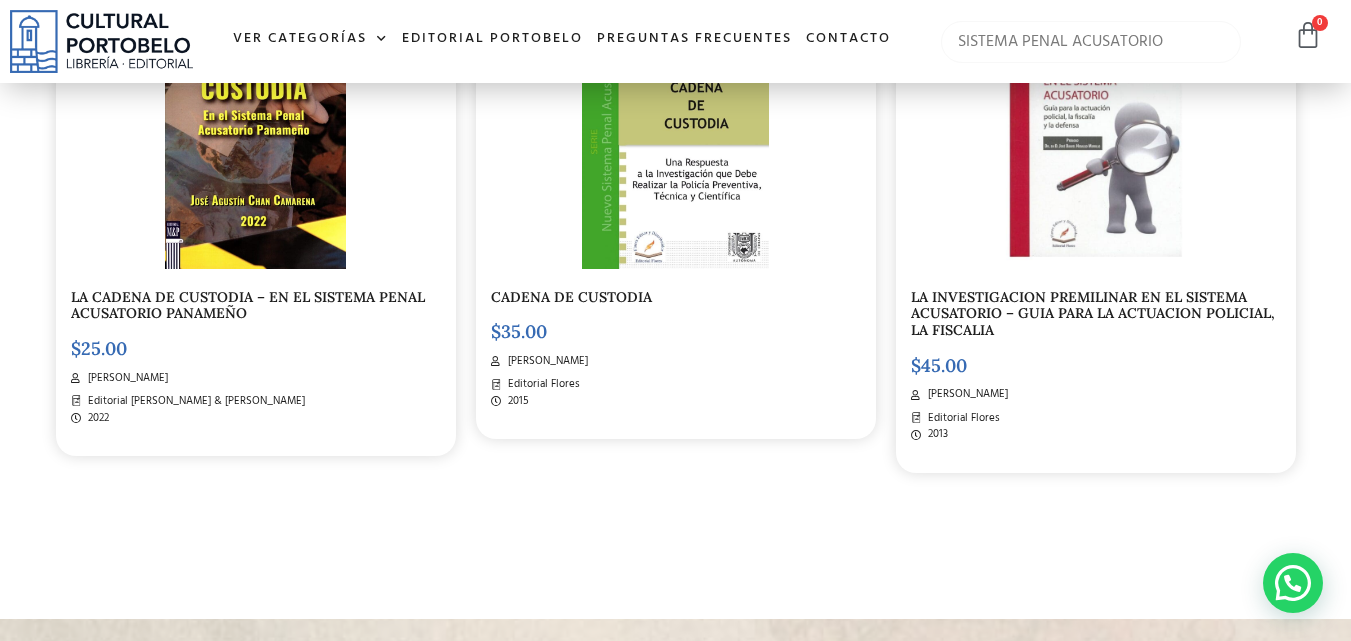 type on "SISTEMA PENAL ACUSATORIO" 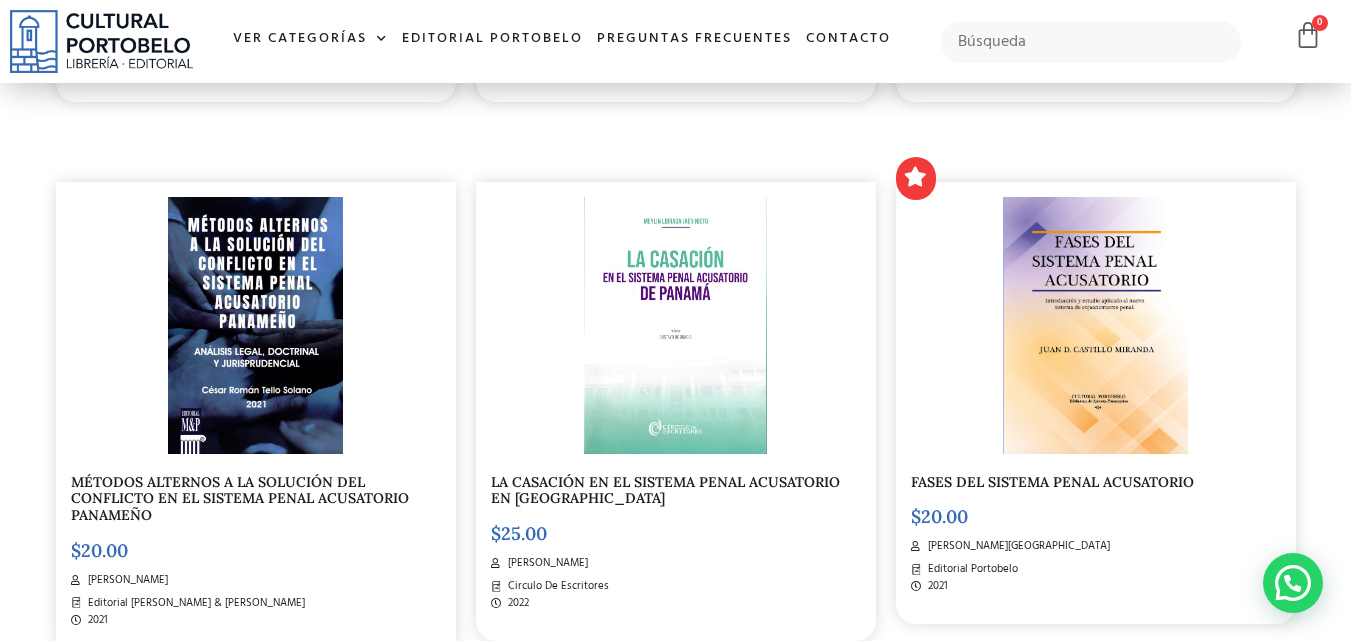scroll, scrollTop: 1000, scrollLeft: 0, axis: vertical 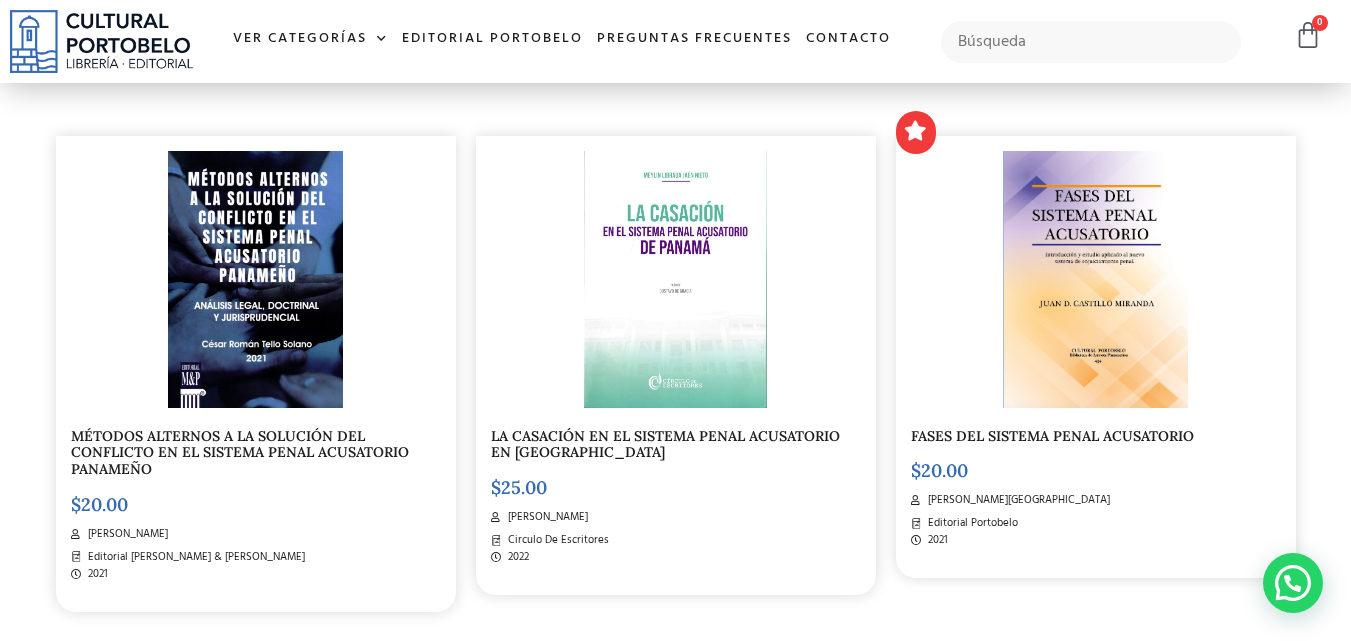 click on "FASES DEL SISTEMA PENAL ACUSATORIO" at bounding box center [1052, 436] 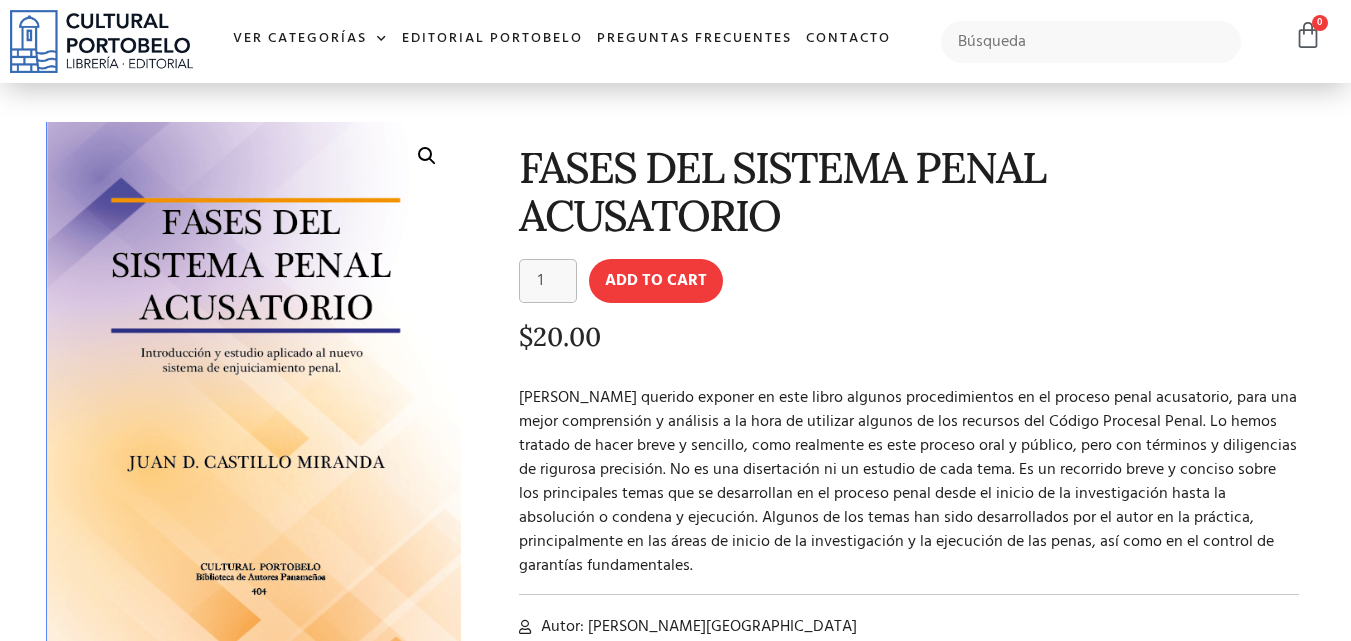 scroll, scrollTop: 100, scrollLeft: 0, axis: vertical 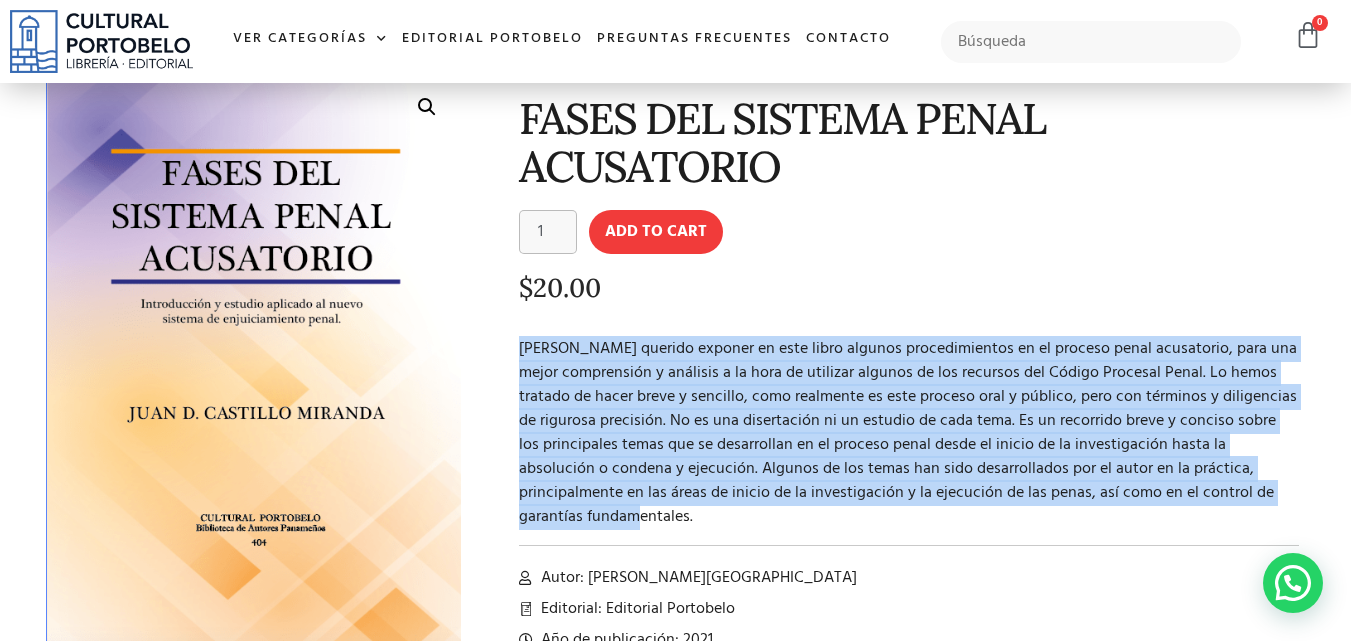 drag, startPoint x: 520, startPoint y: 348, endPoint x: 1355, endPoint y: 503, distance: 849.2644 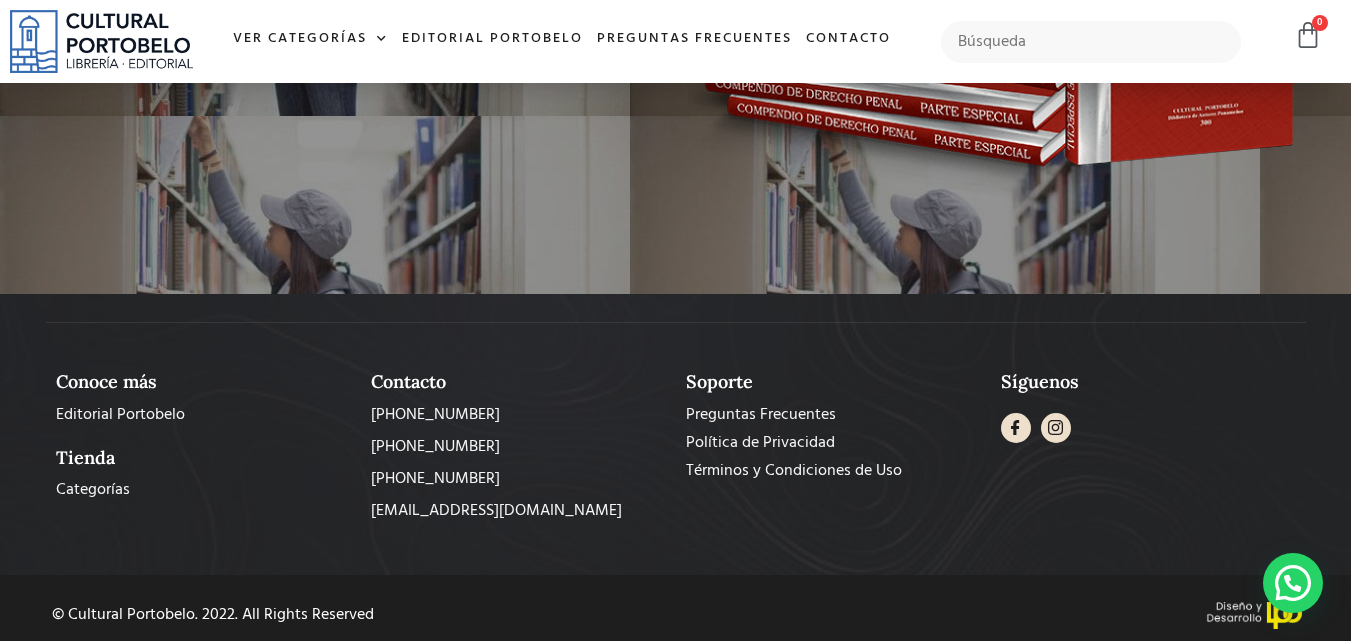 scroll, scrollTop: 1154, scrollLeft: 0, axis: vertical 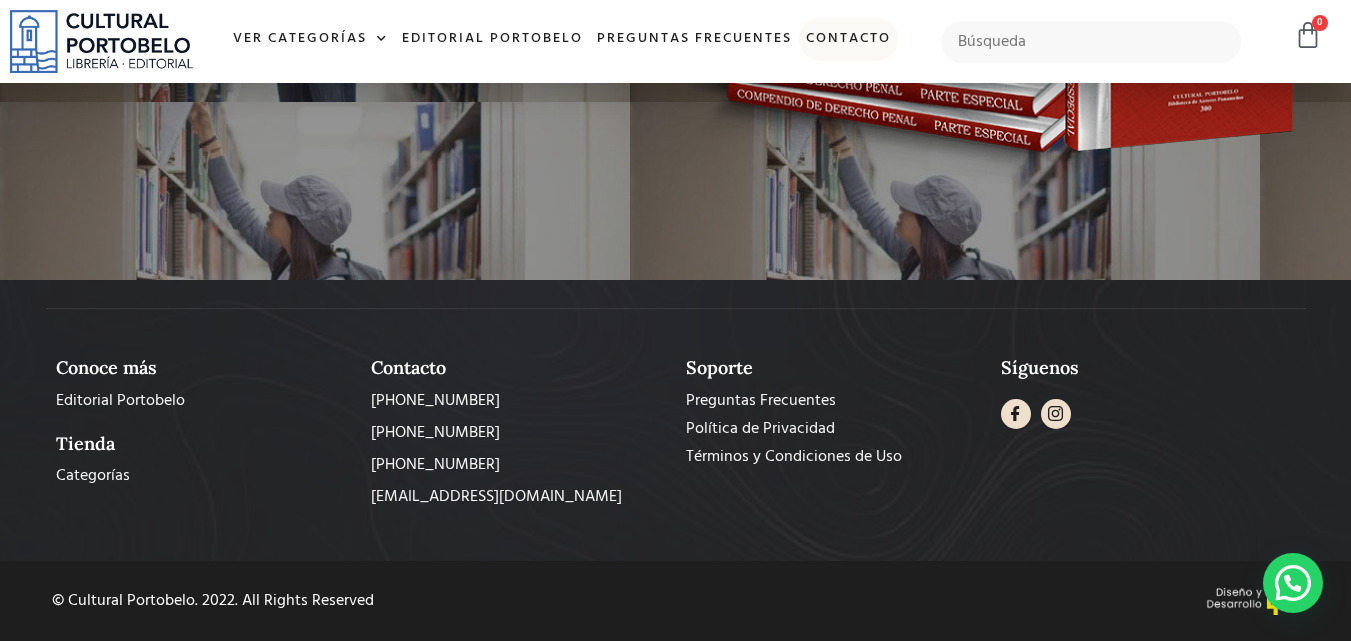click on "Contacto" 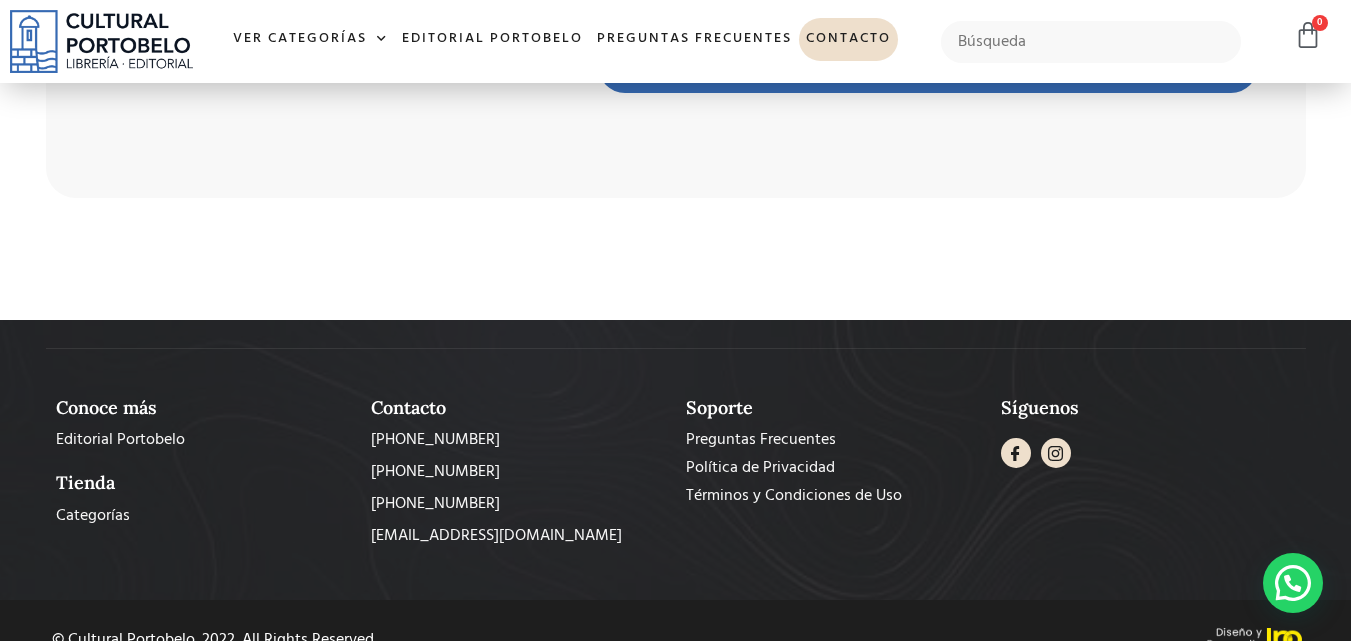 scroll, scrollTop: 1300, scrollLeft: 0, axis: vertical 